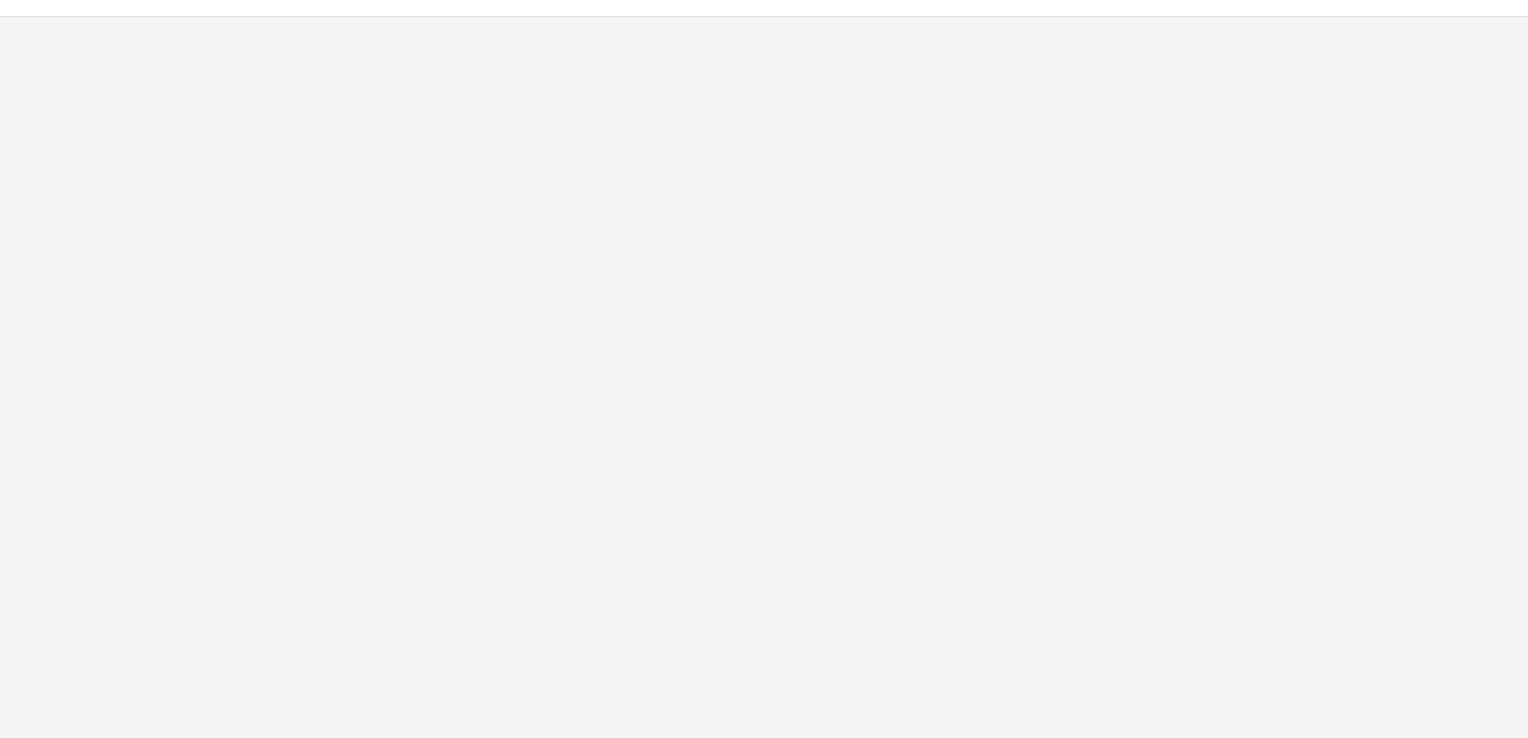scroll, scrollTop: 0, scrollLeft: 0, axis: both 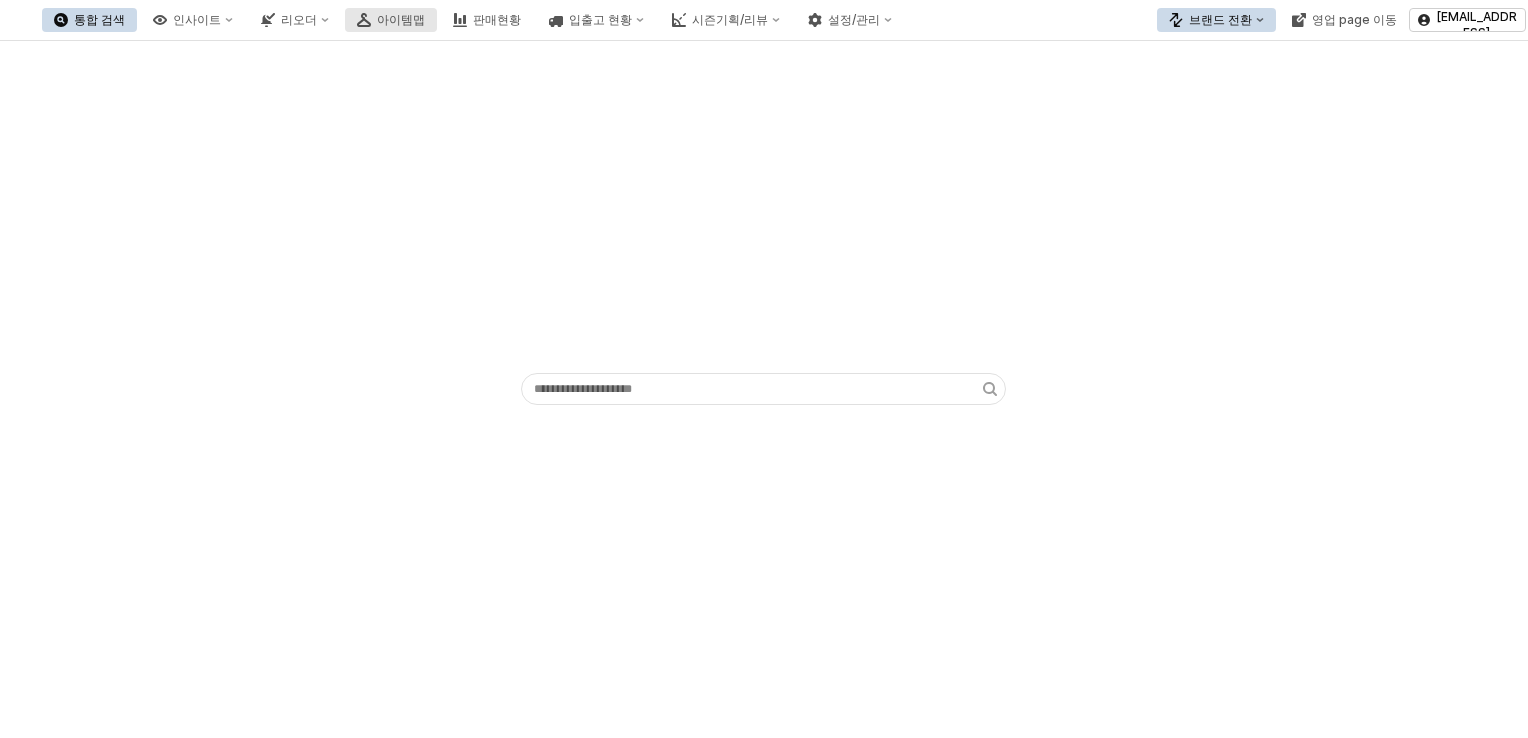 click on "아이템맵" at bounding box center (401, 20) 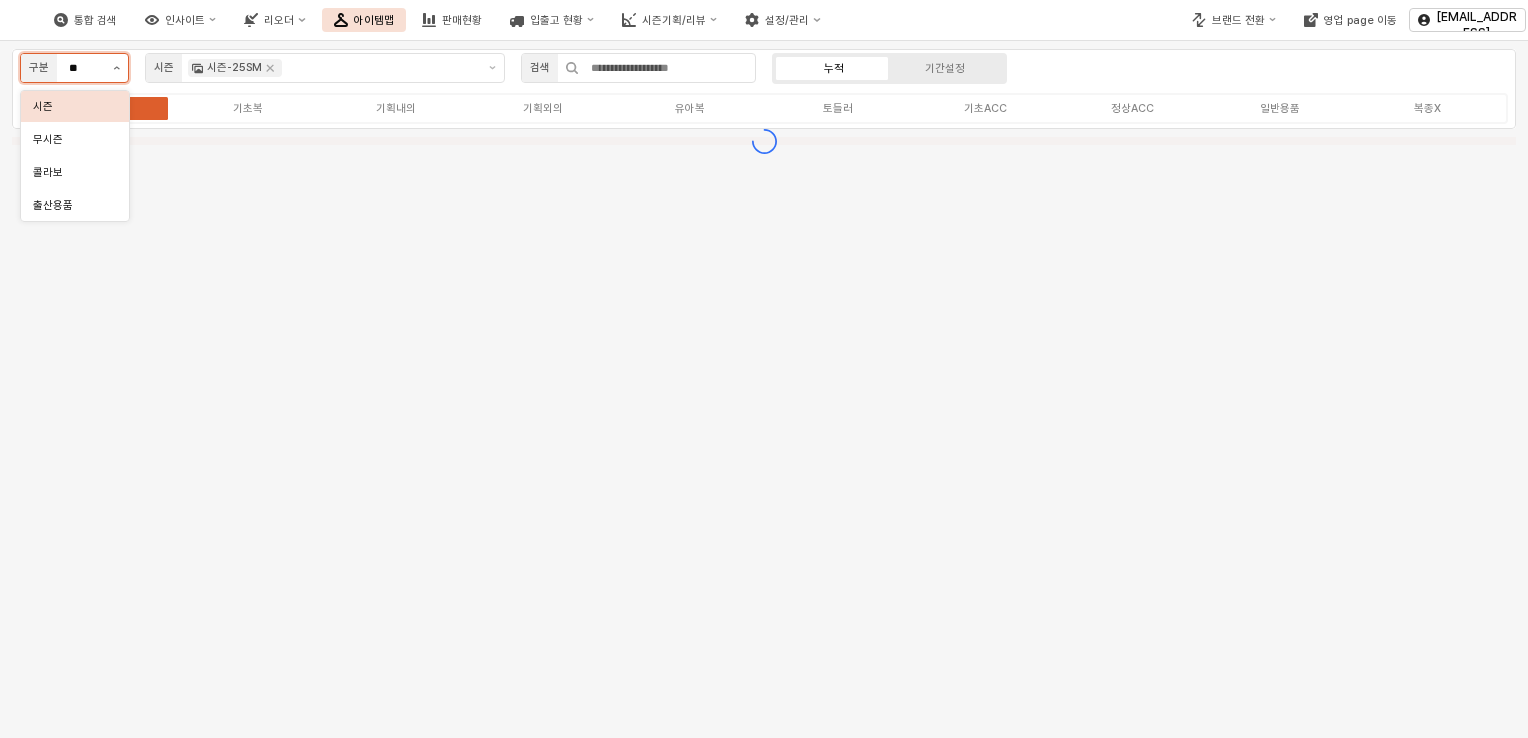 click 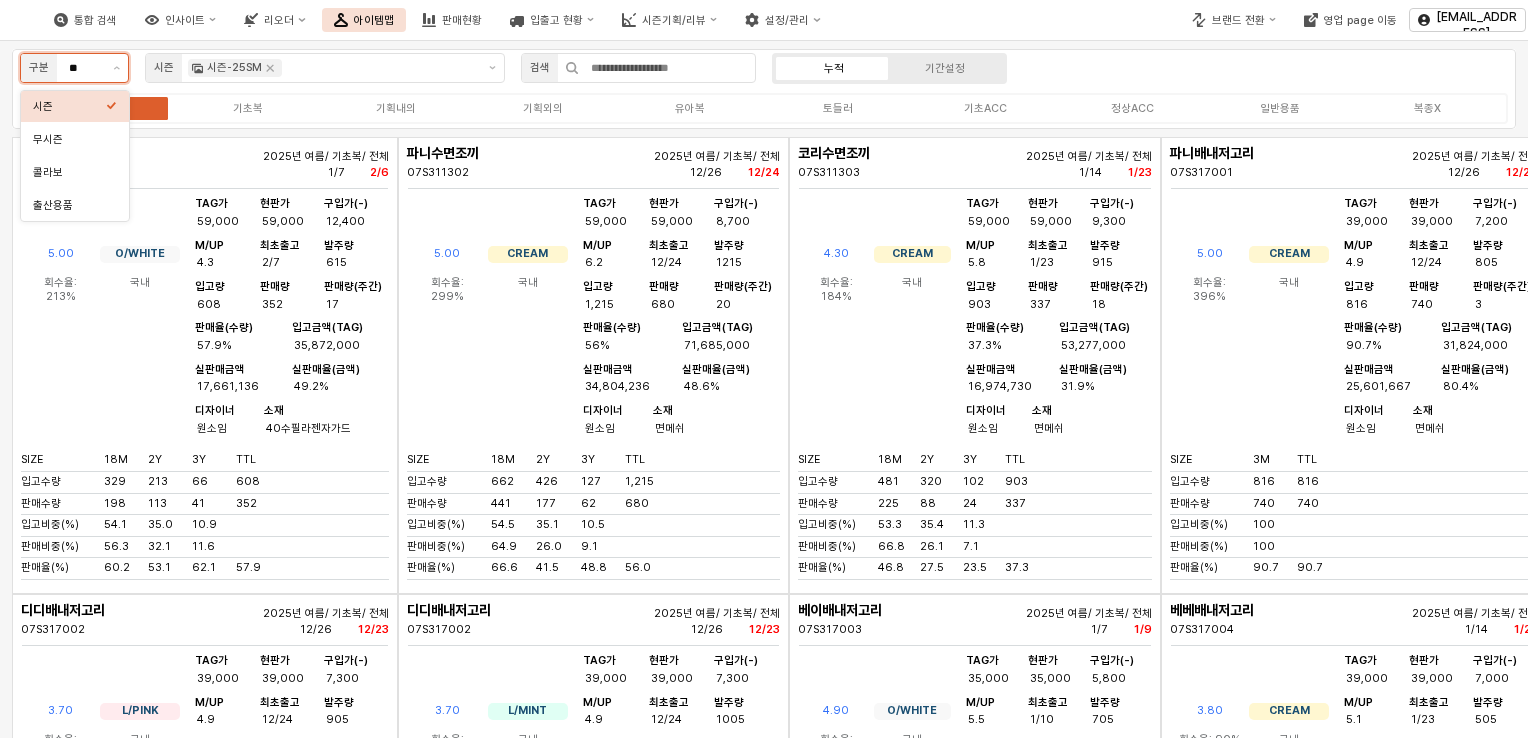 click on "무시즌" at bounding box center [69, 139] 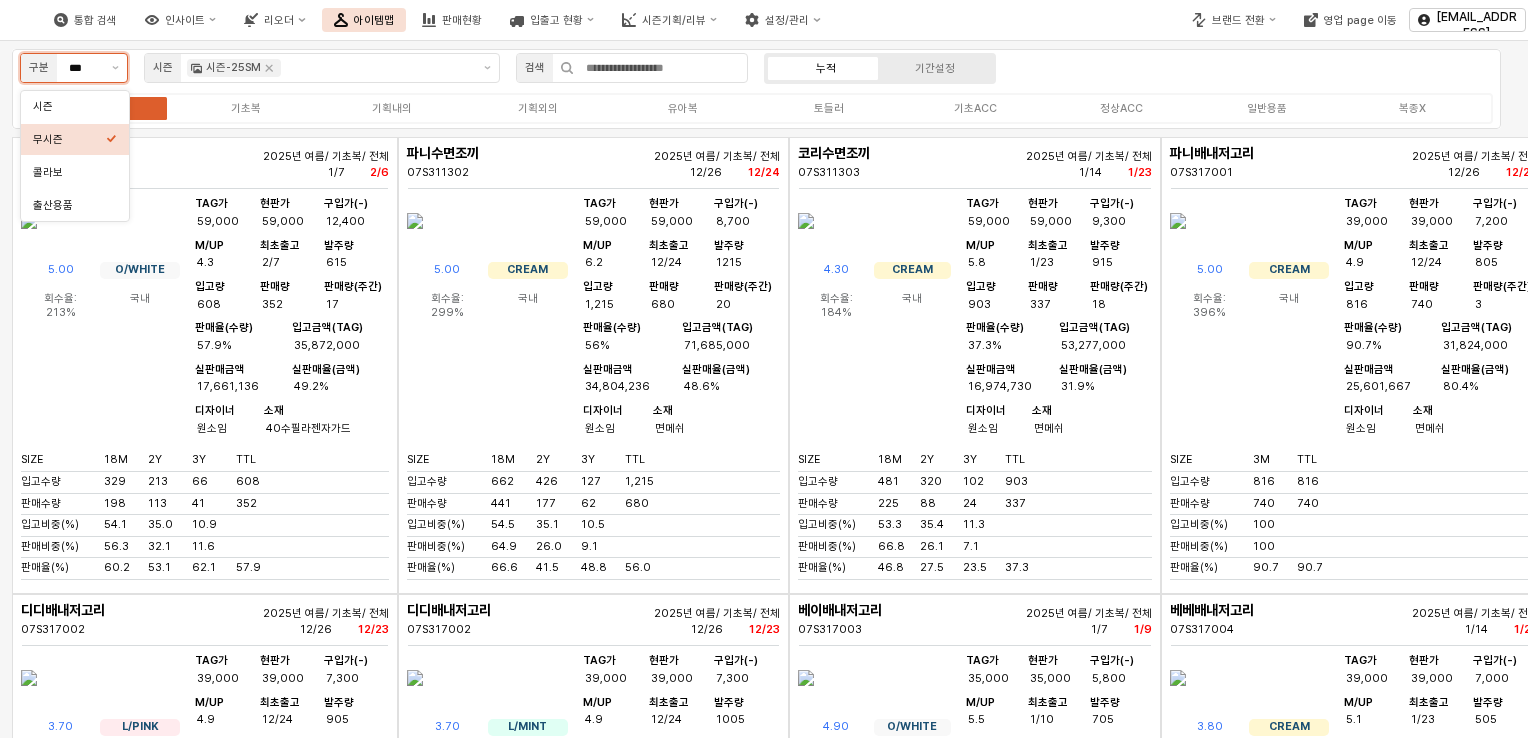 type on "***" 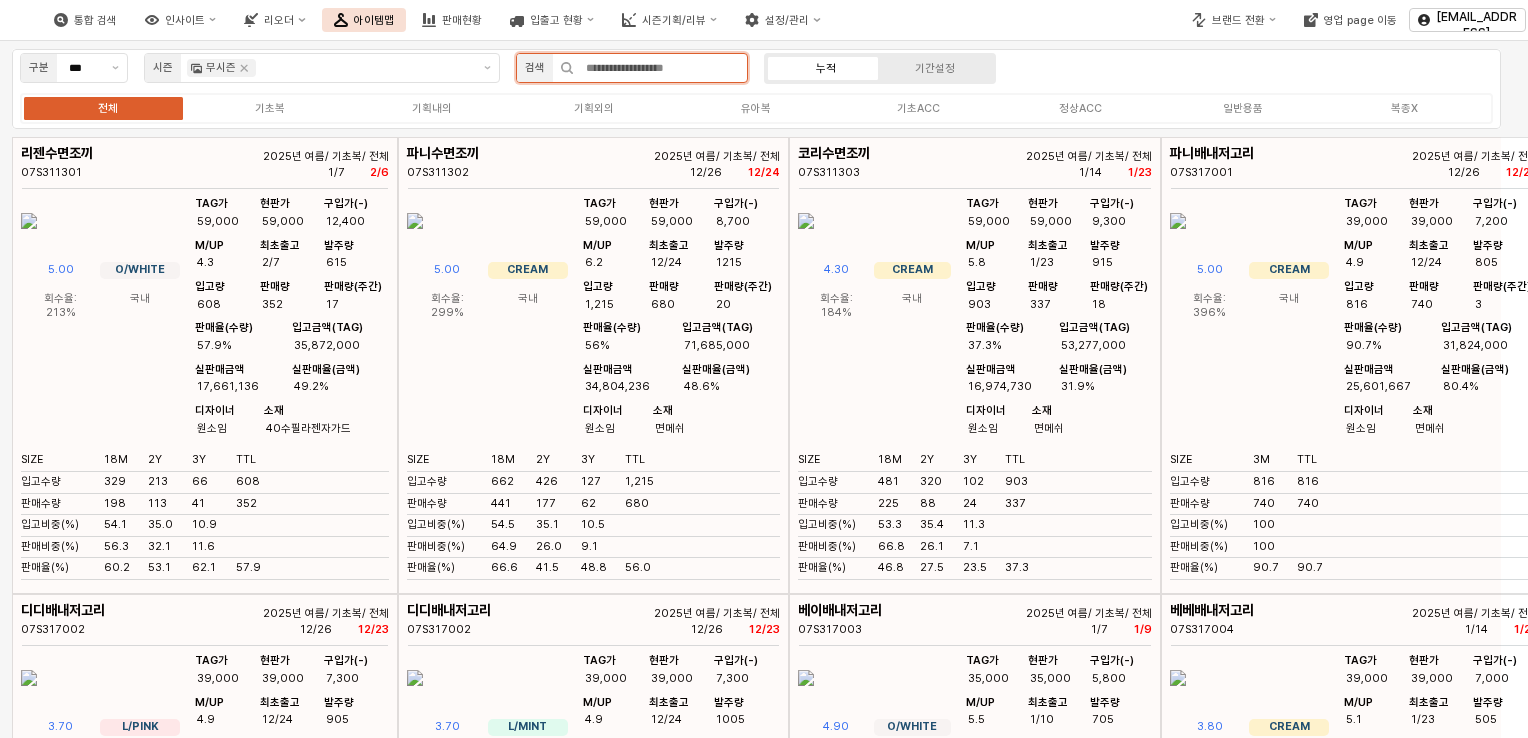 click at bounding box center (660, 68) 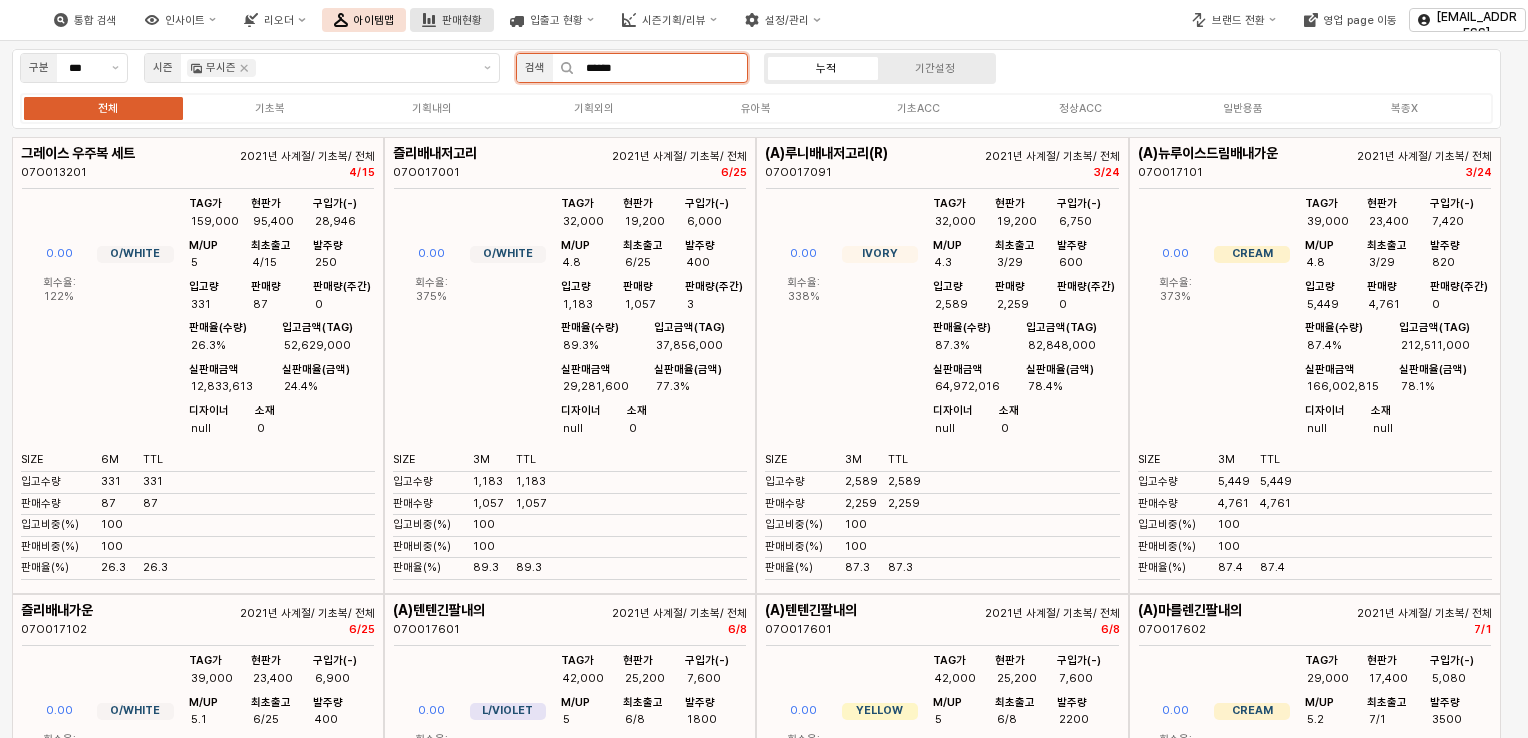 type on "******" 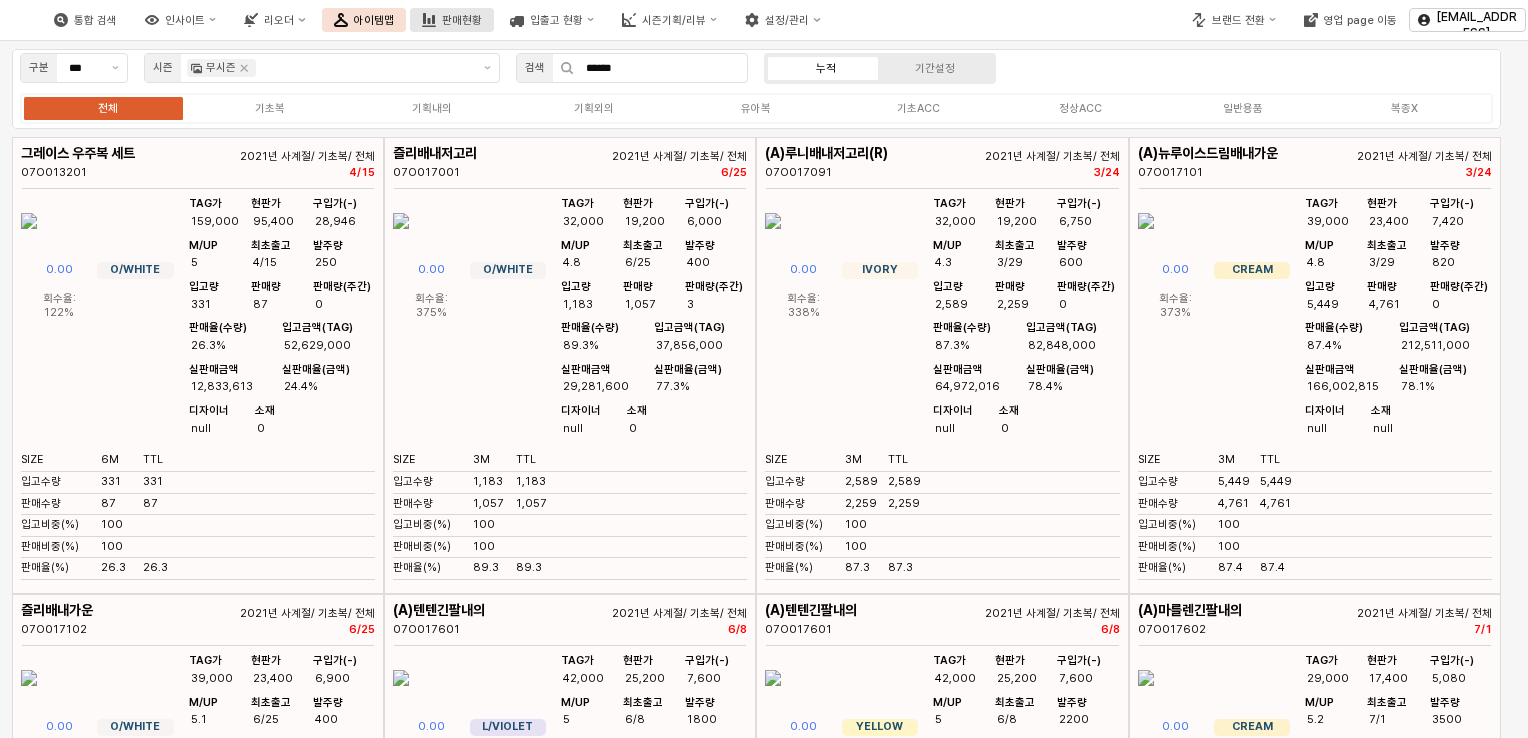 click on "판매현황" at bounding box center [462, 20] 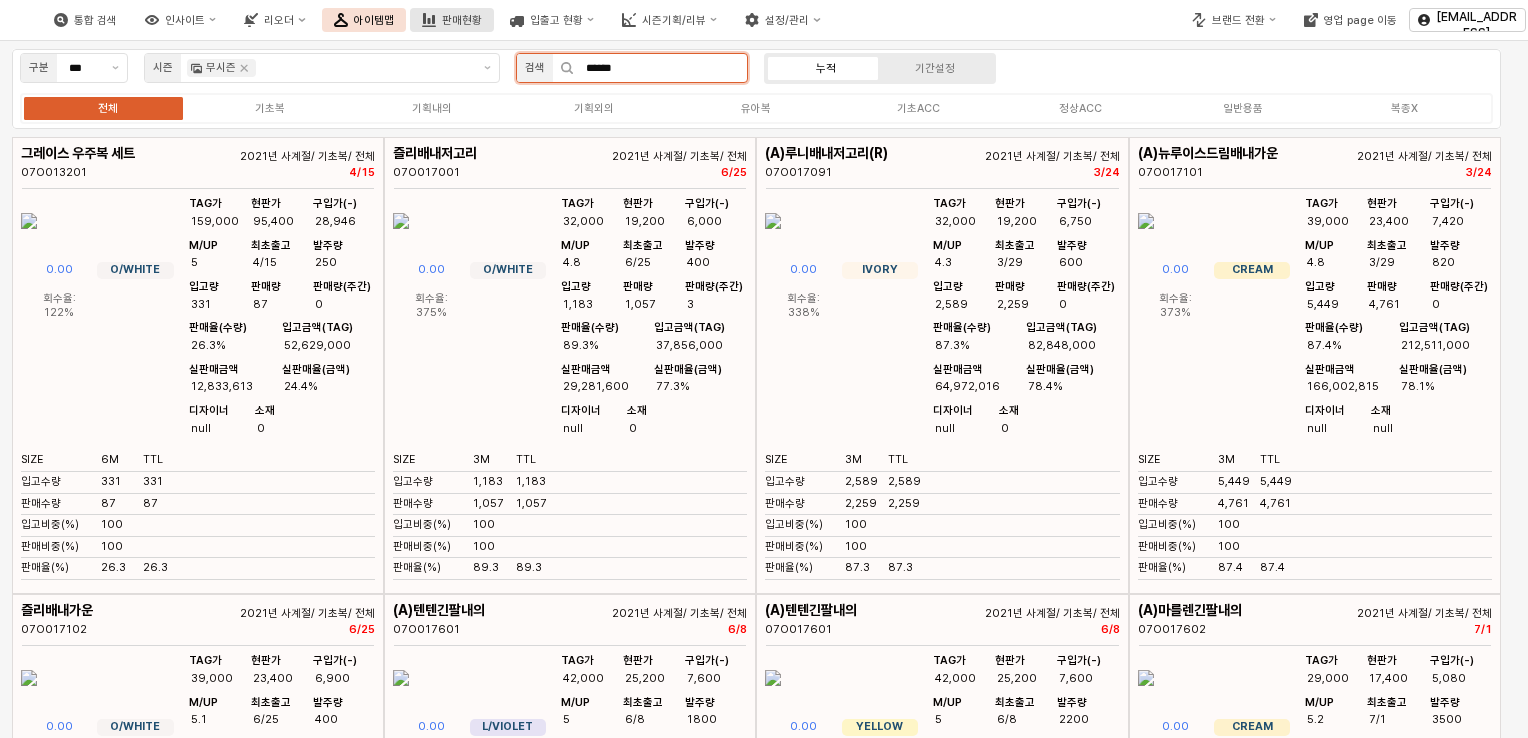 click on "검색 ******" at bounding box center (632, 68) 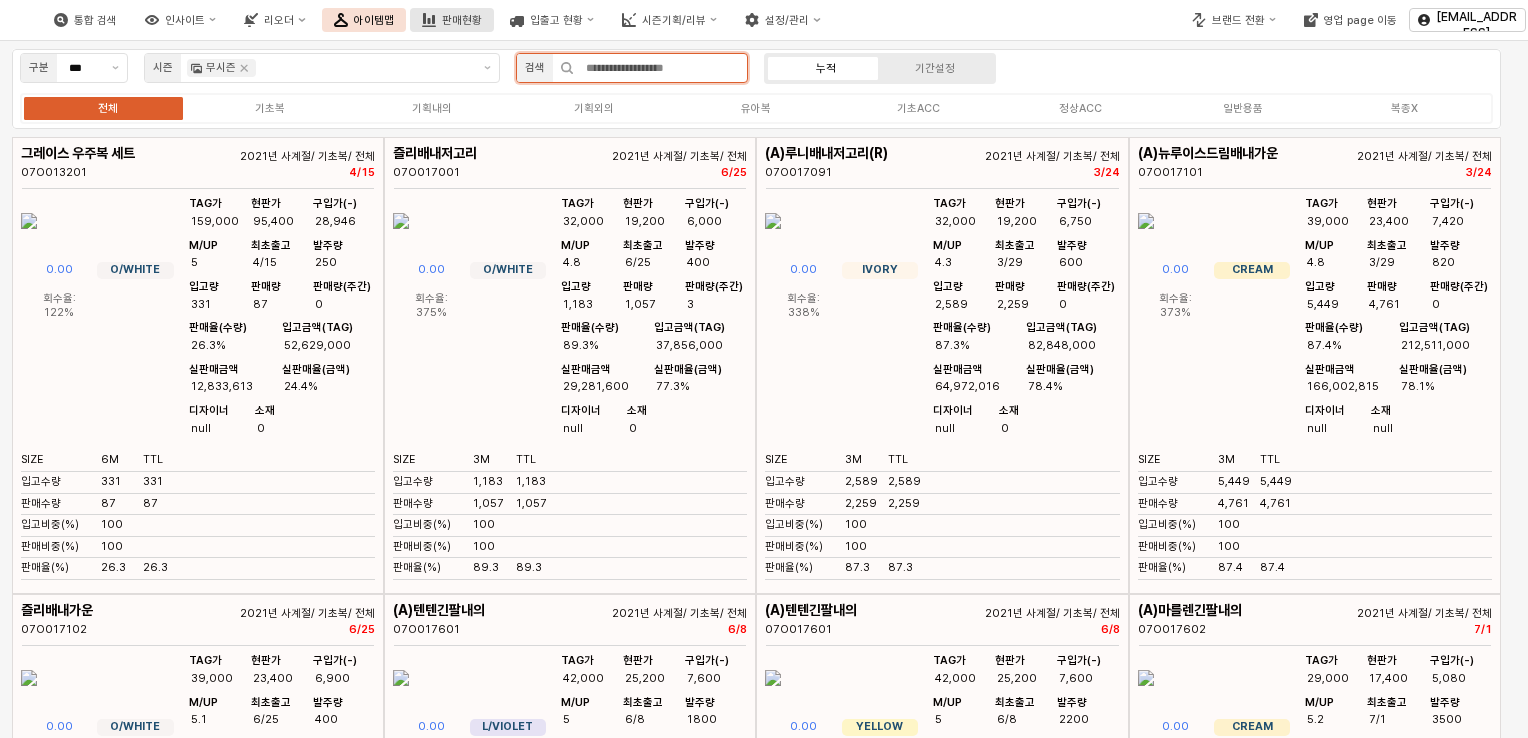 type 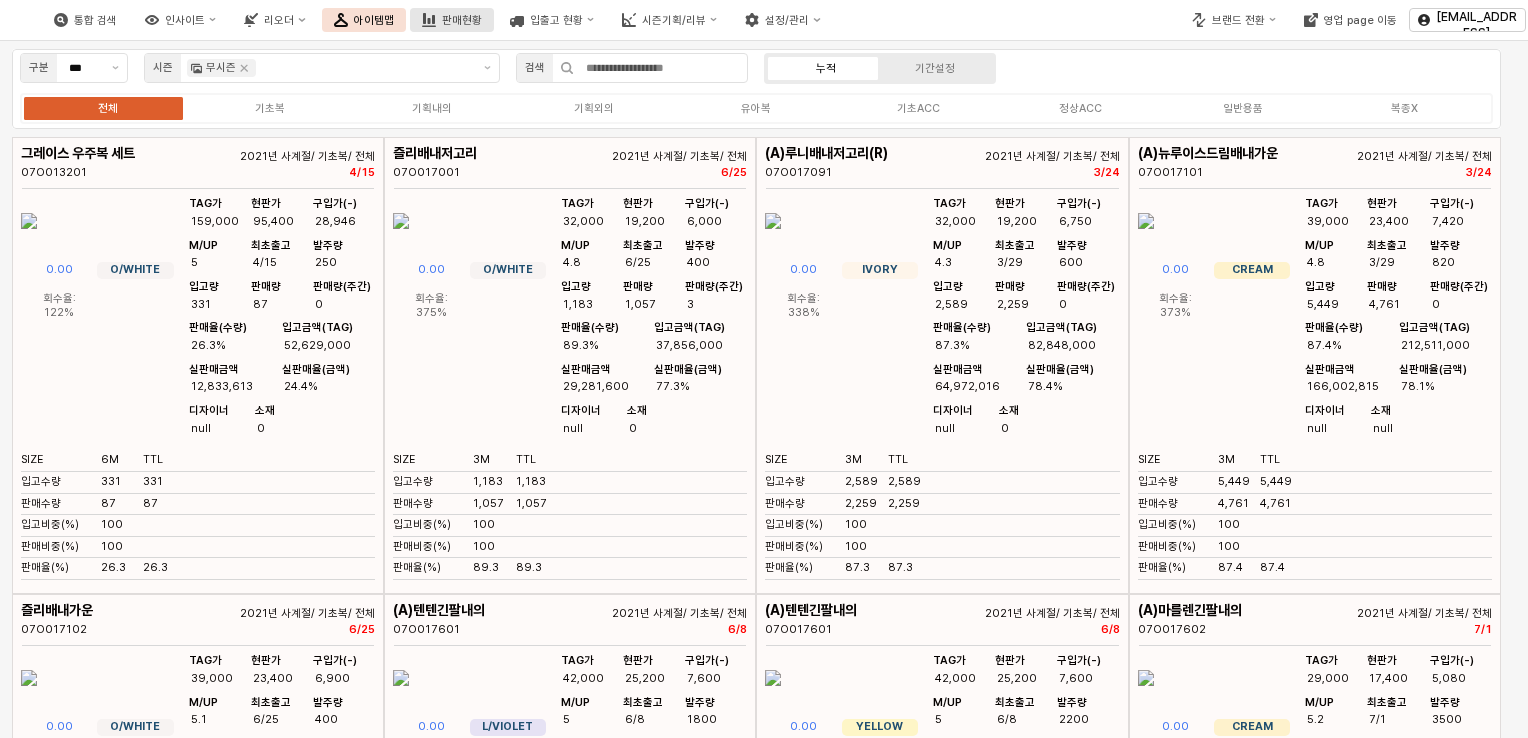 click on "판매현황" at bounding box center (452, 20) 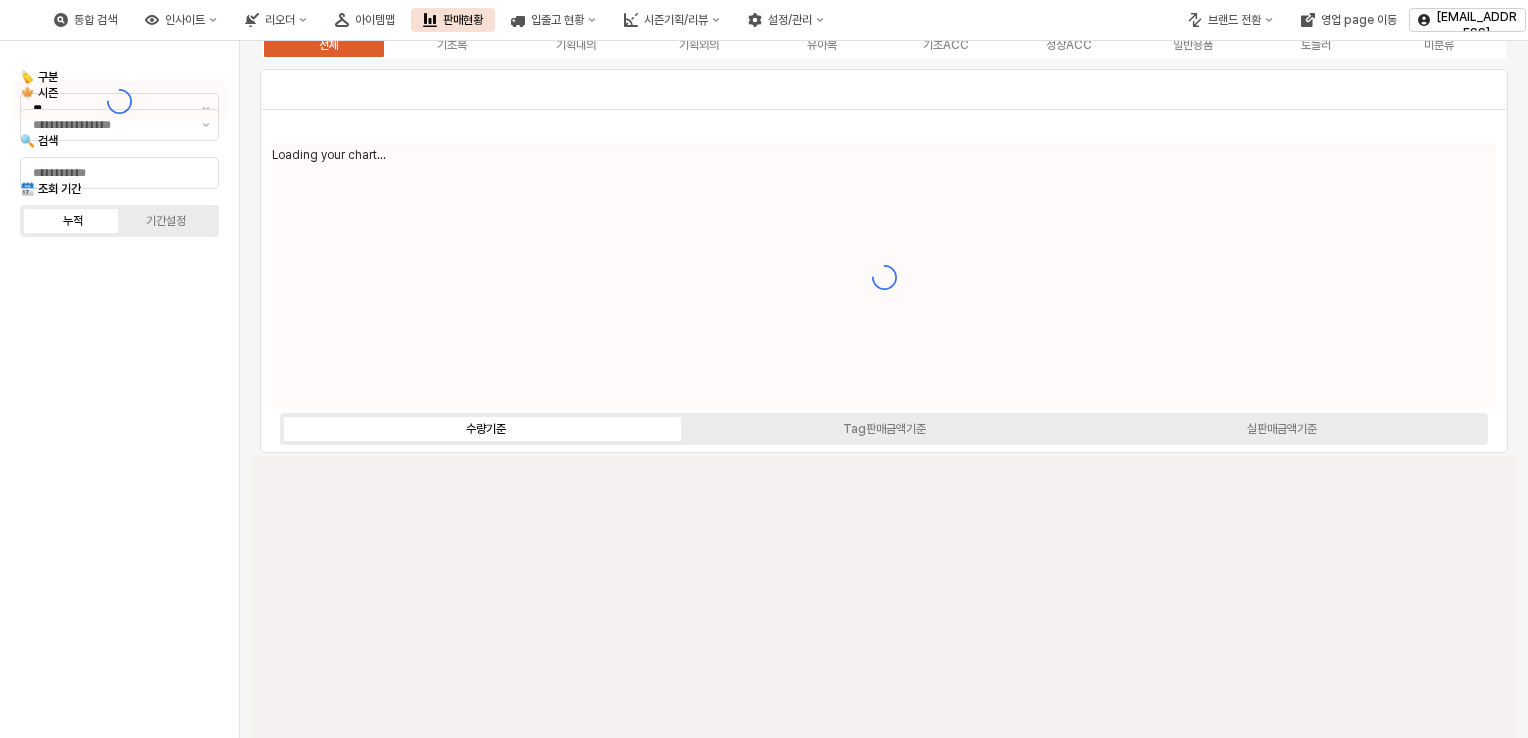 type on "****" 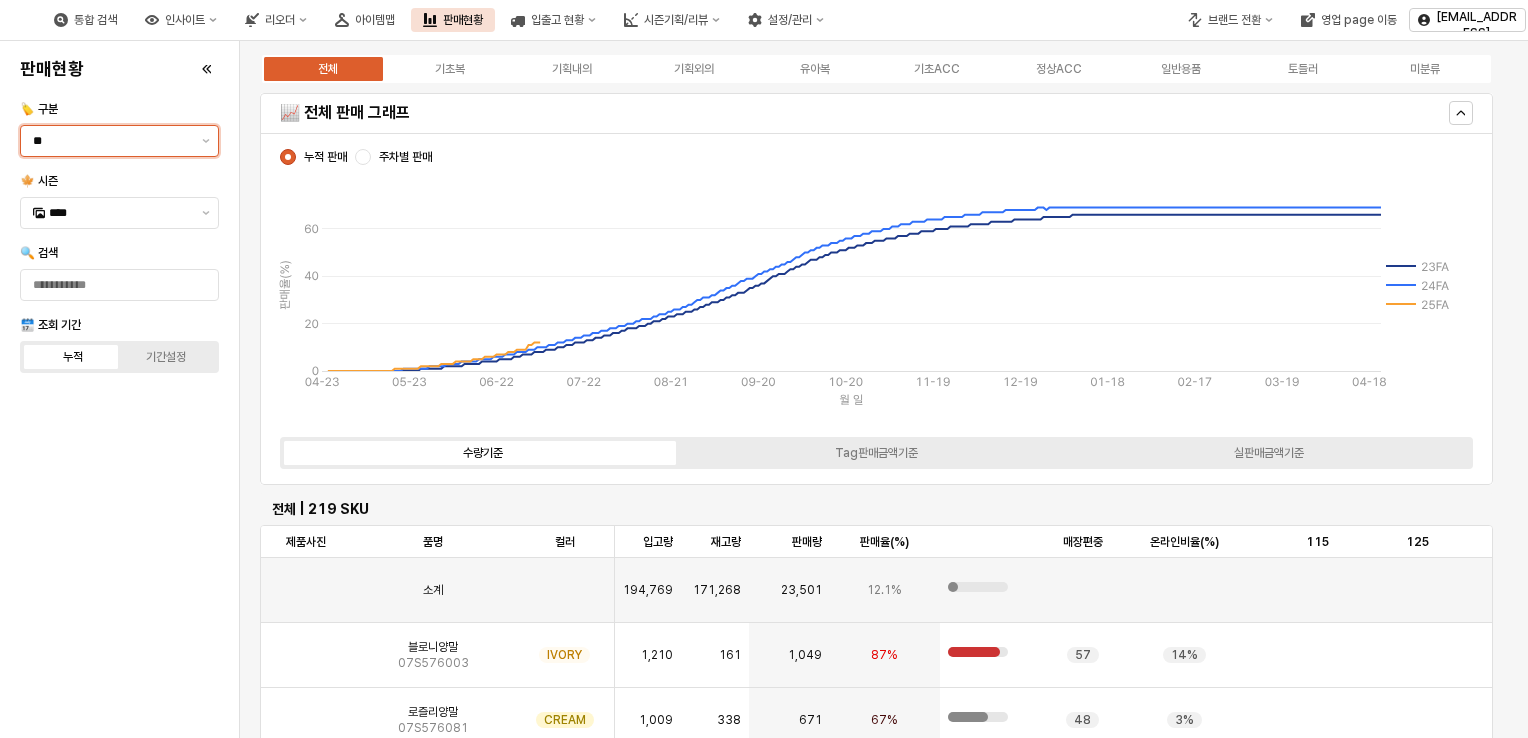 click on "**" at bounding box center (111, 141) 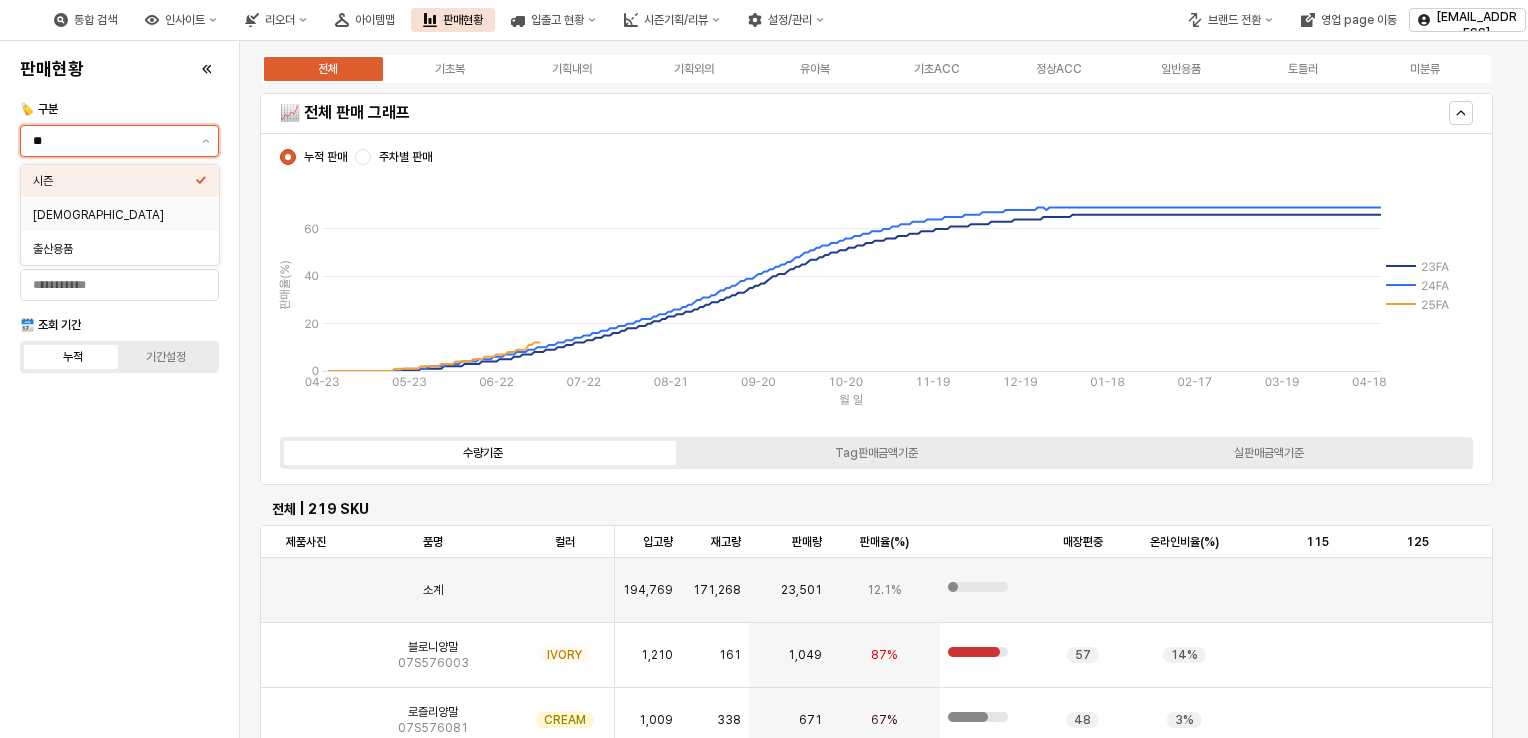 click on "[DEMOGRAPHIC_DATA]" at bounding box center [114, 215] 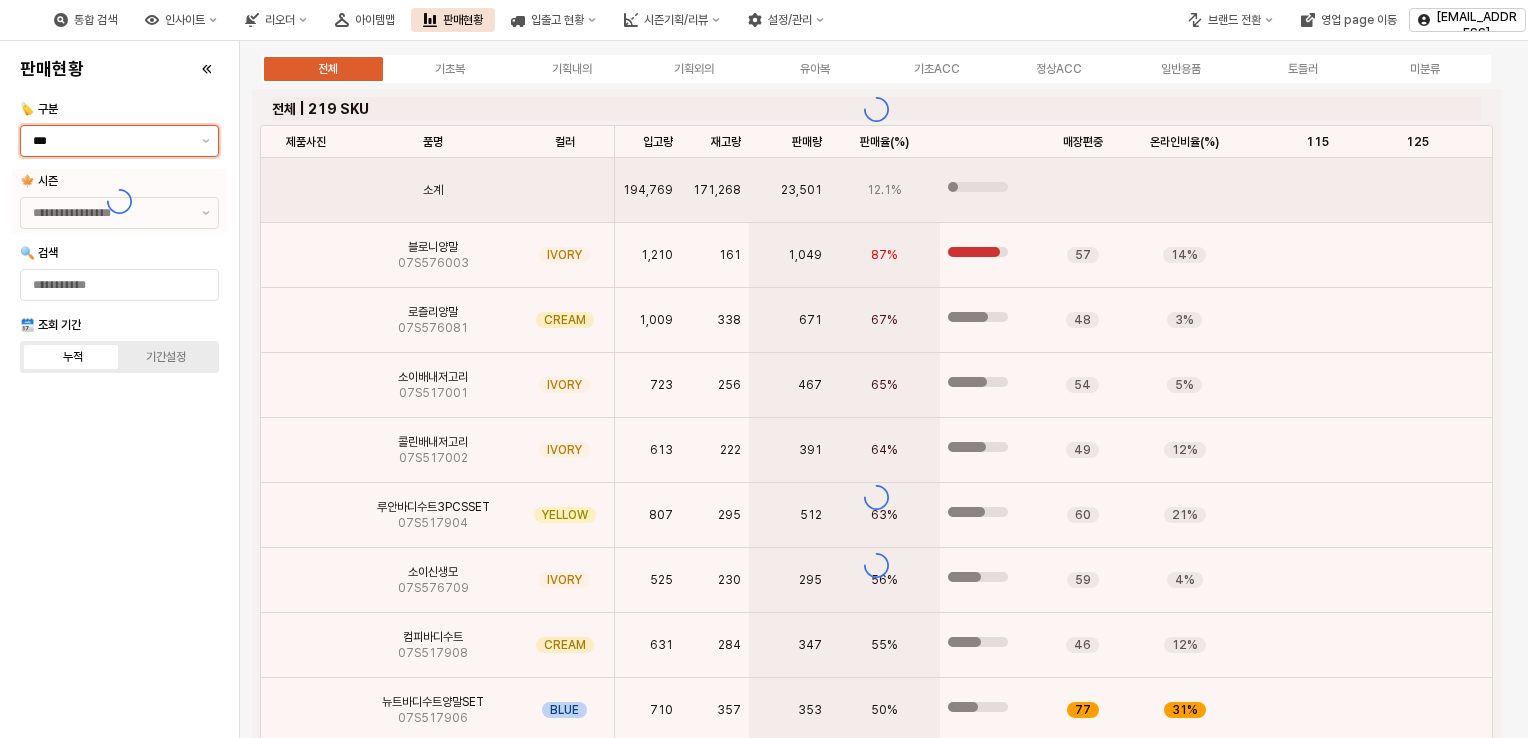 type on "****" 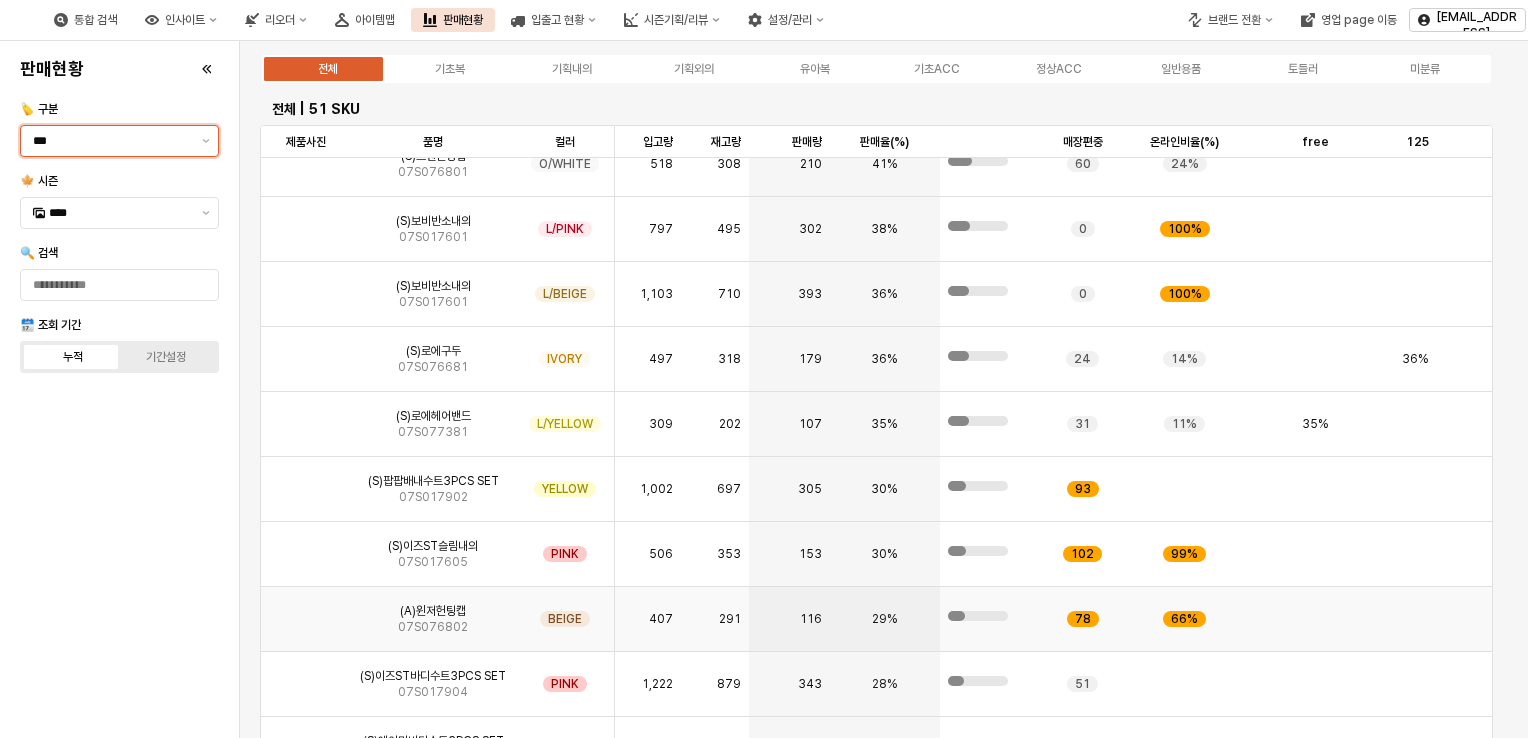 scroll, scrollTop: 1100, scrollLeft: 0, axis: vertical 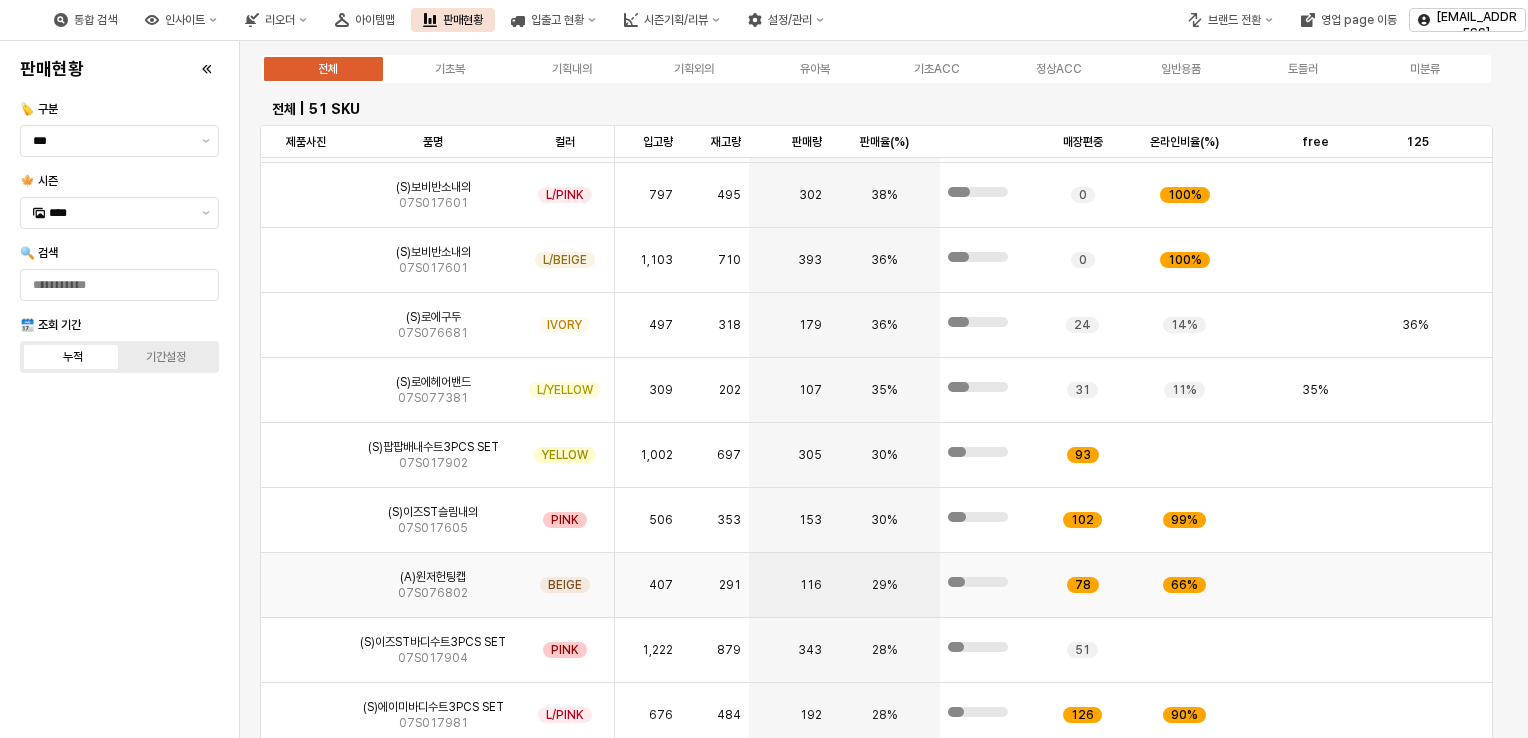 click on "(A)윈저헌팅캡 07S076802" at bounding box center (433, 585) 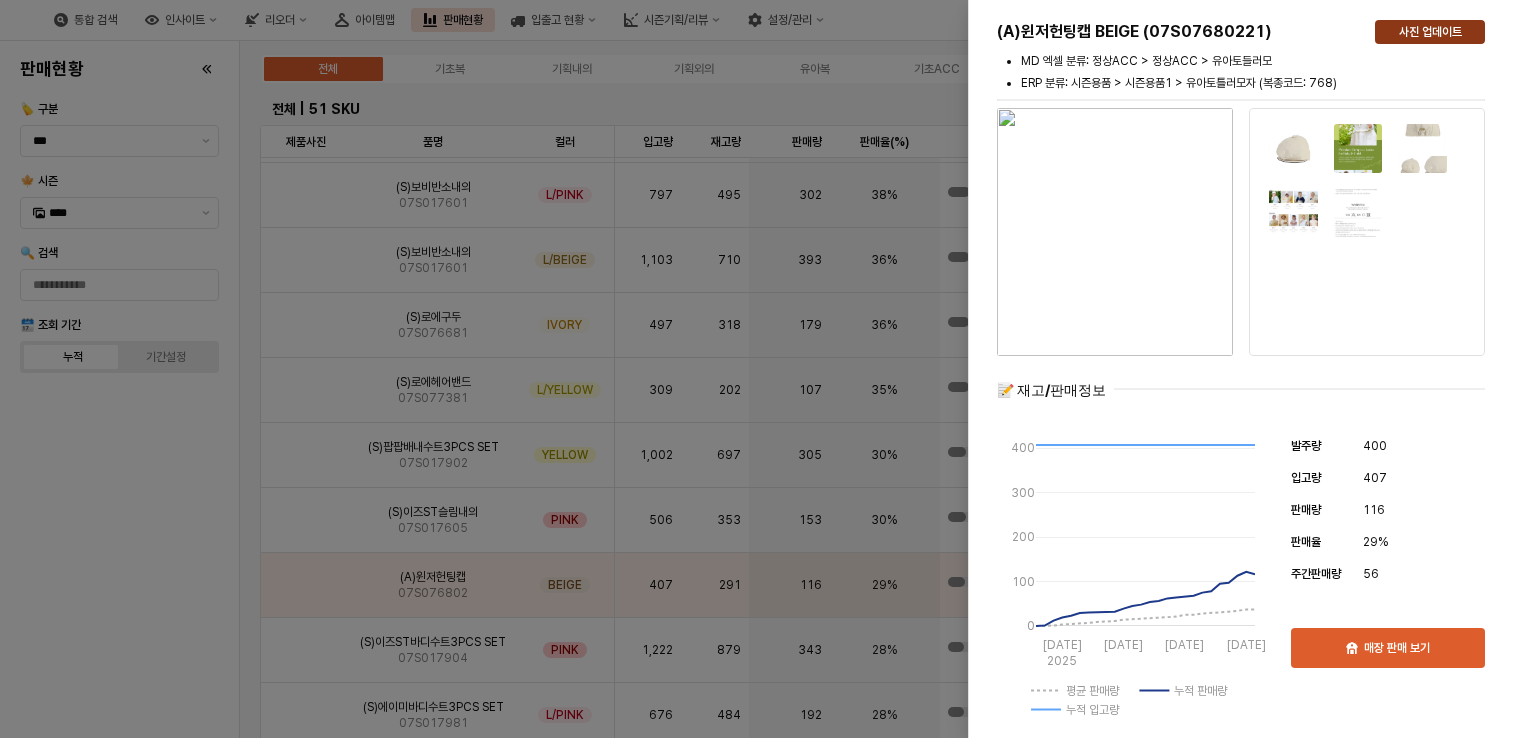 click on "사진 업데이트" at bounding box center [1430, 32] 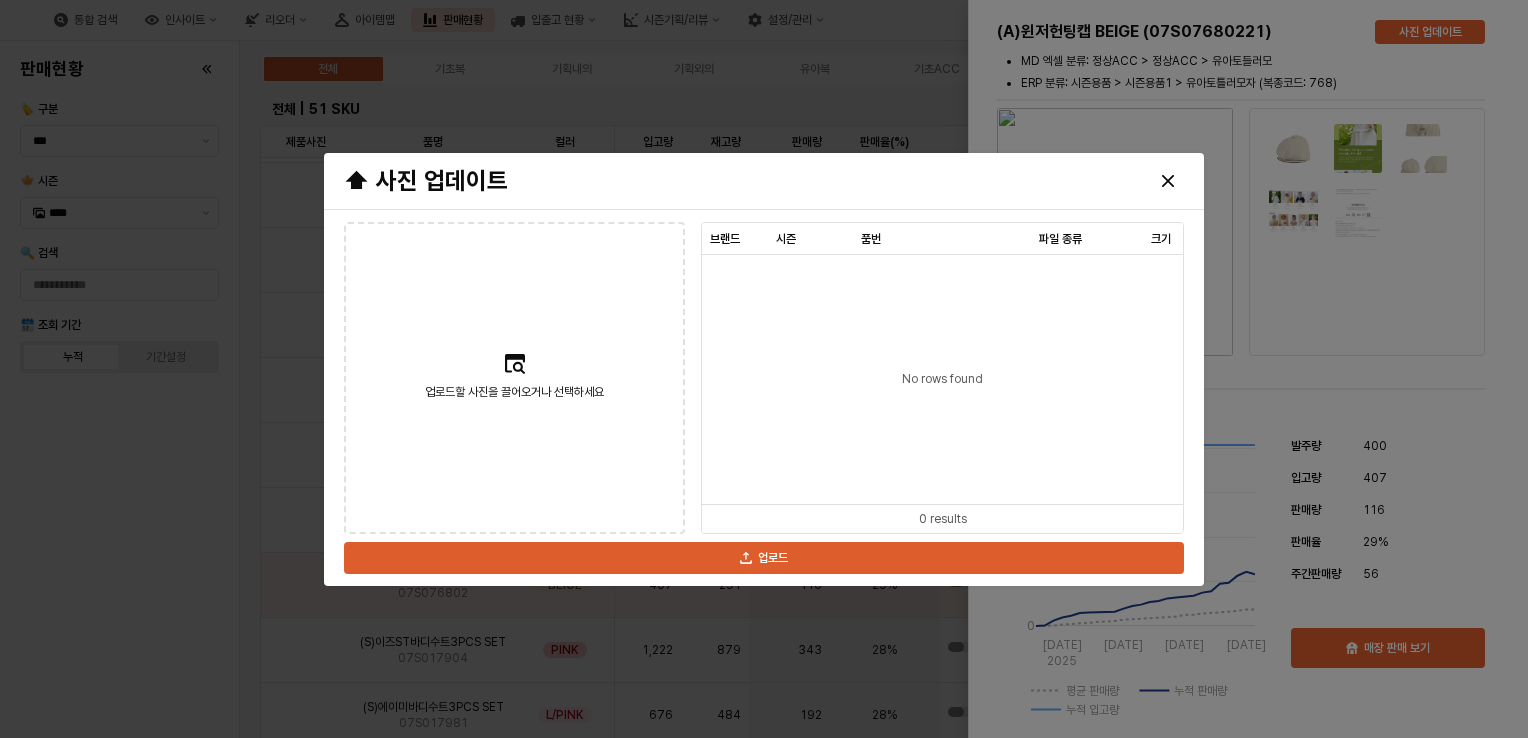 click on "업로드할 사진을 끌어오거나 선택하세요" at bounding box center (514, 392) 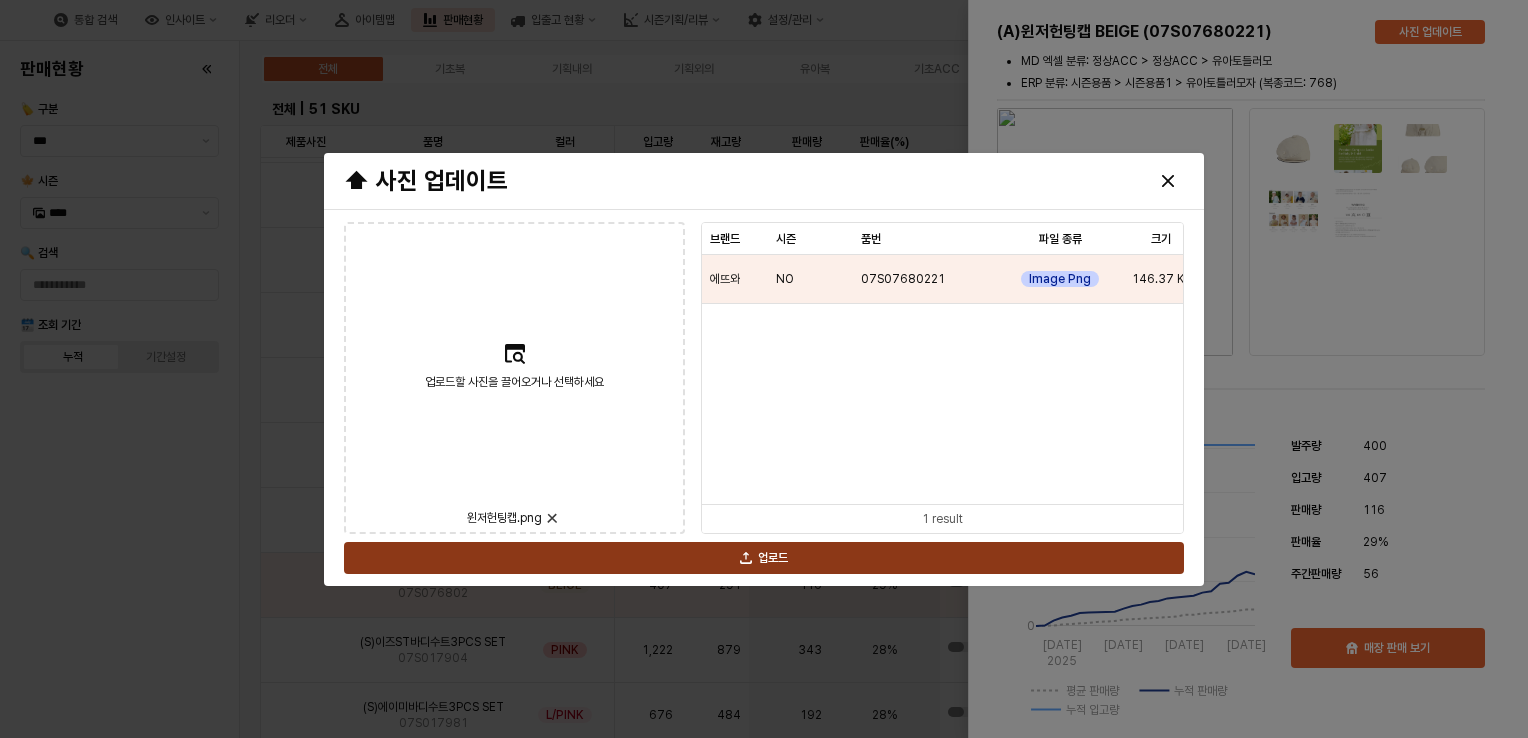 click on "업로드" at bounding box center (773, 558) 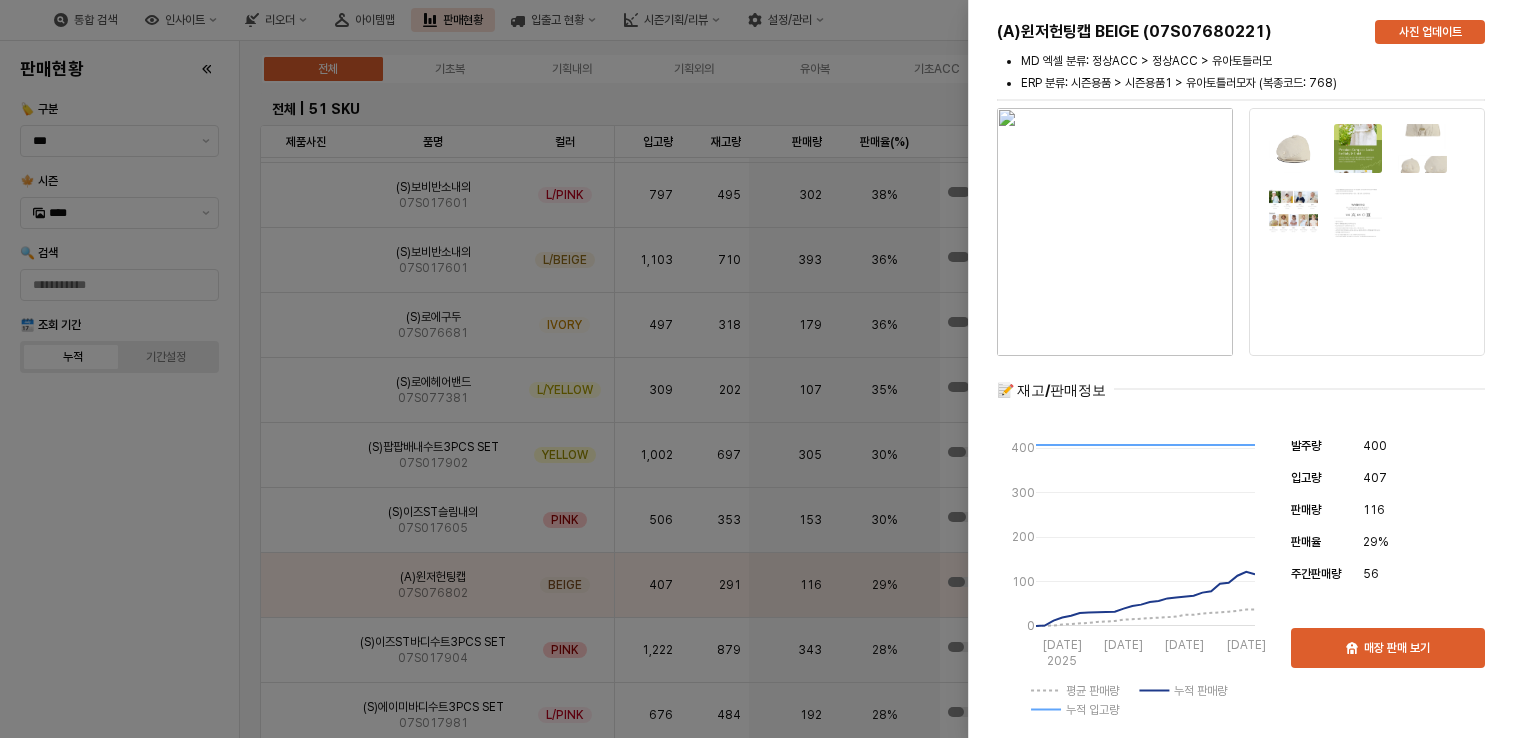 click at bounding box center (764, 369) 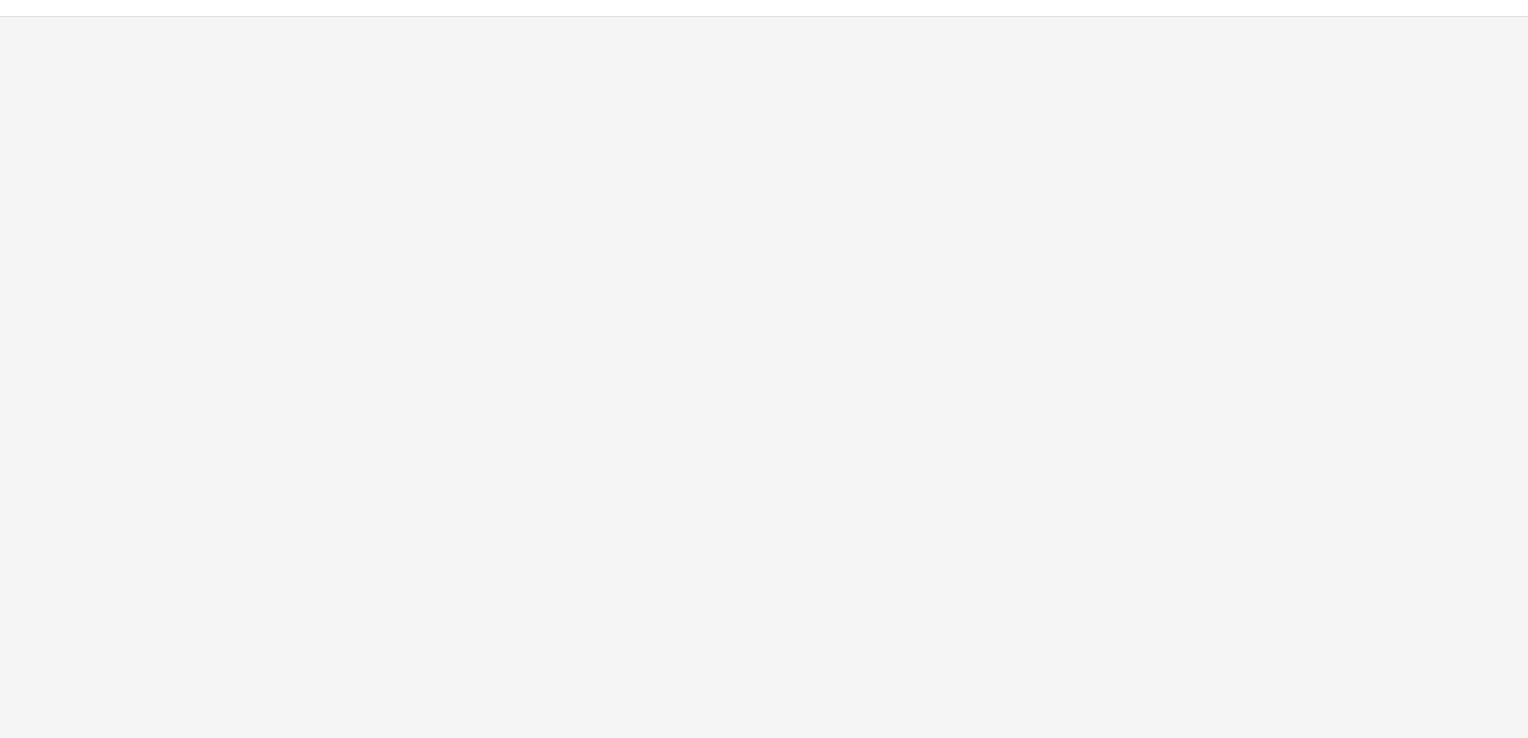 scroll, scrollTop: 0, scrollLeft: 0, axis: both 